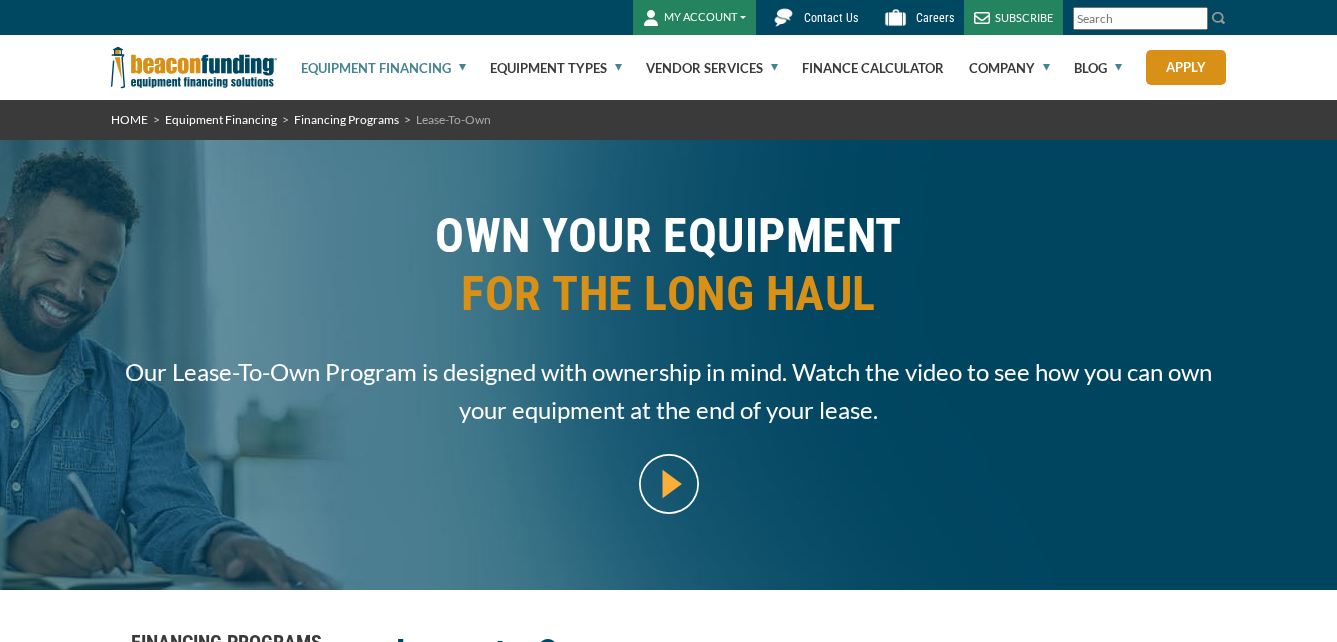 scroll, scrollTop: 0, scrollLeft: 0, axis: both 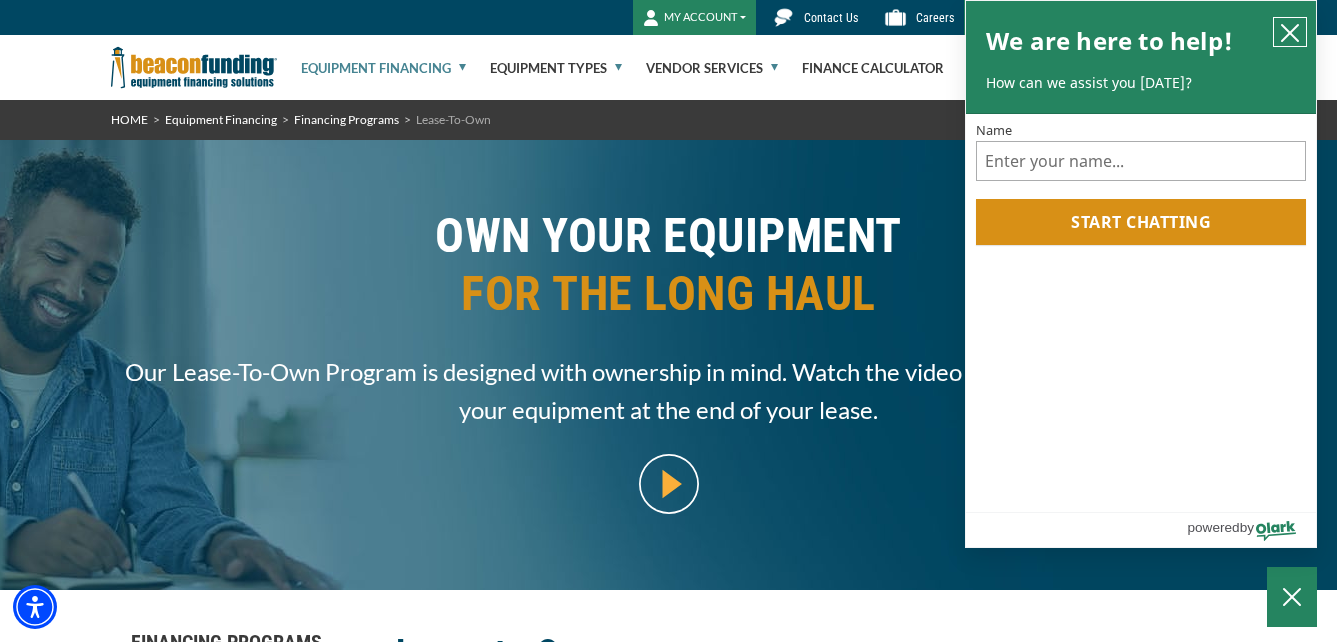 click at bounding box center (1290, 32) 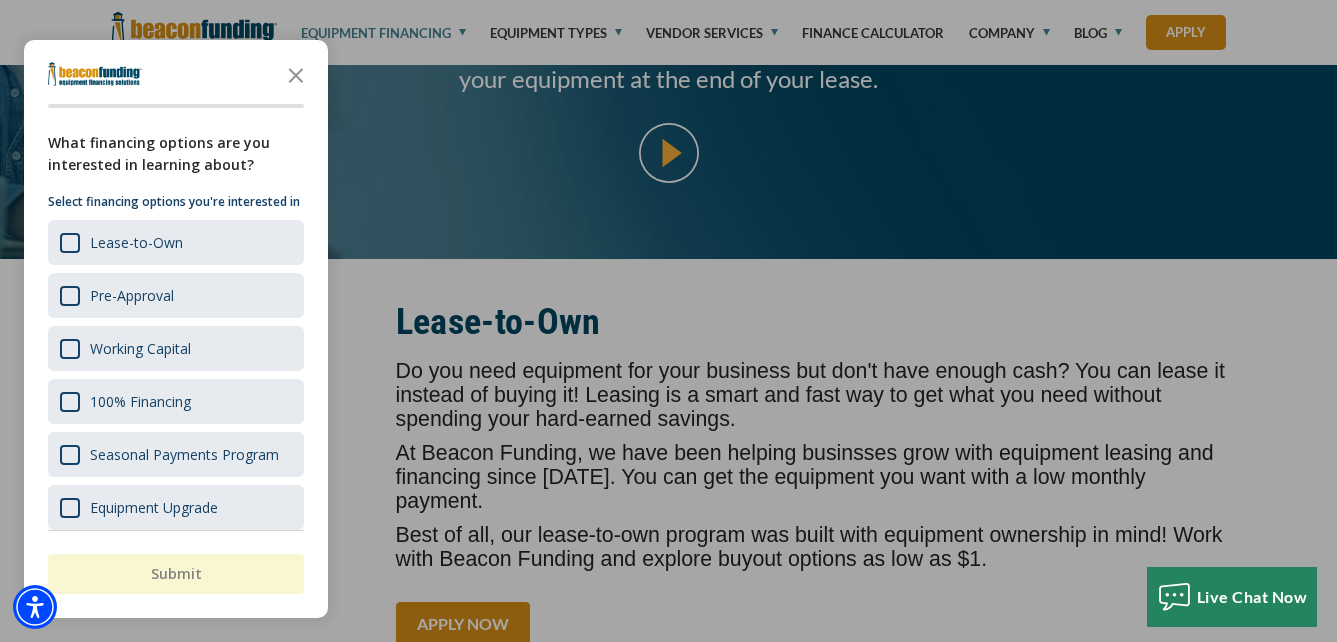 scroll, scrollTop: 300, scrollLeft: 0, axis: vertical 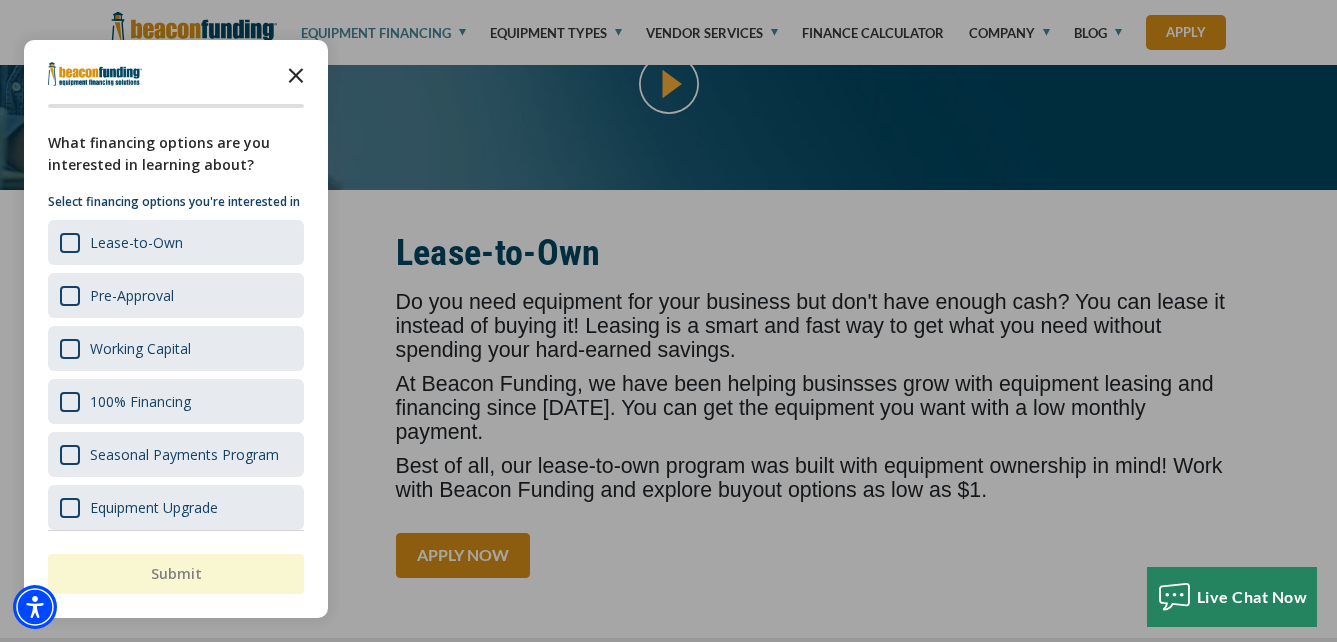 click 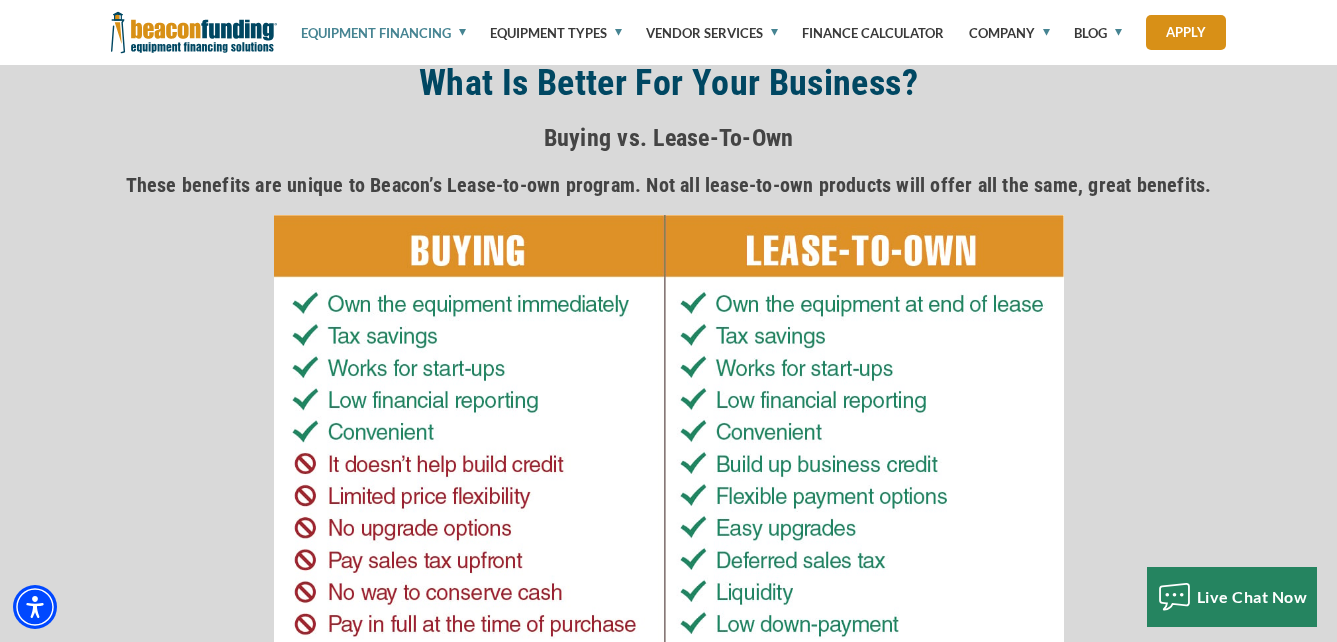 scroll, scrollTop: 3100, scrollLeft: 0, axis: vertical 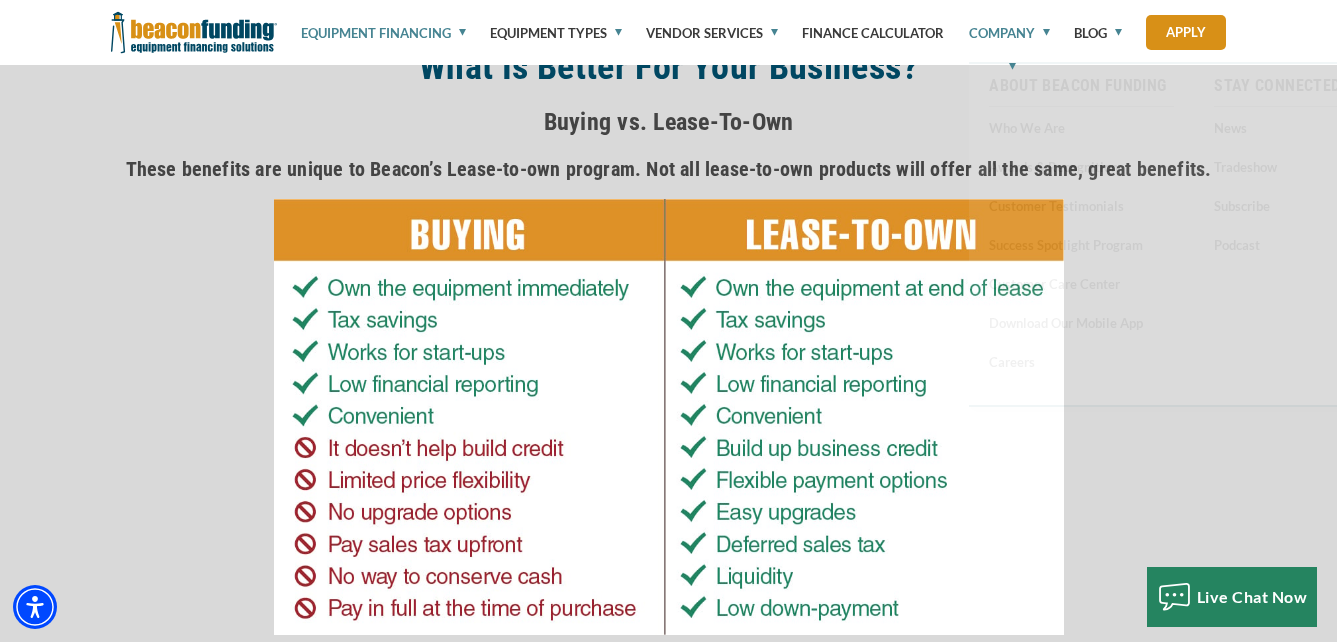 click on "Company" at bounding box center [1009, 33] 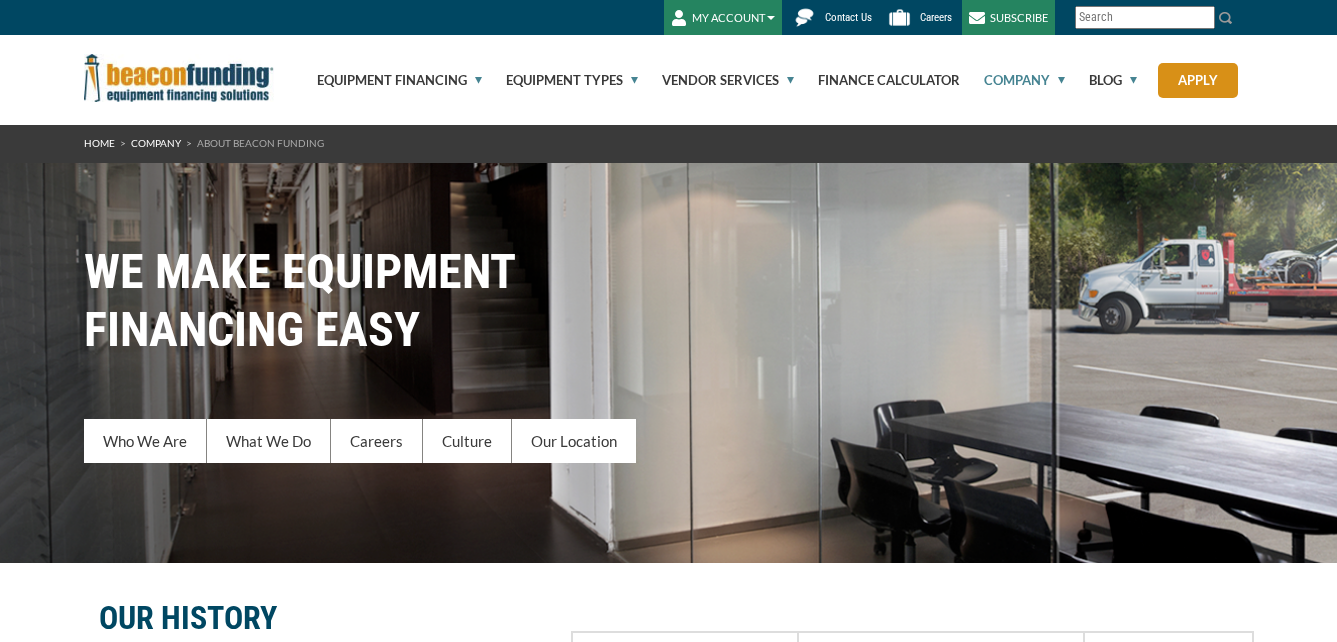 scroll, scrollTop: 0, scrollLeft: 0, axis: both 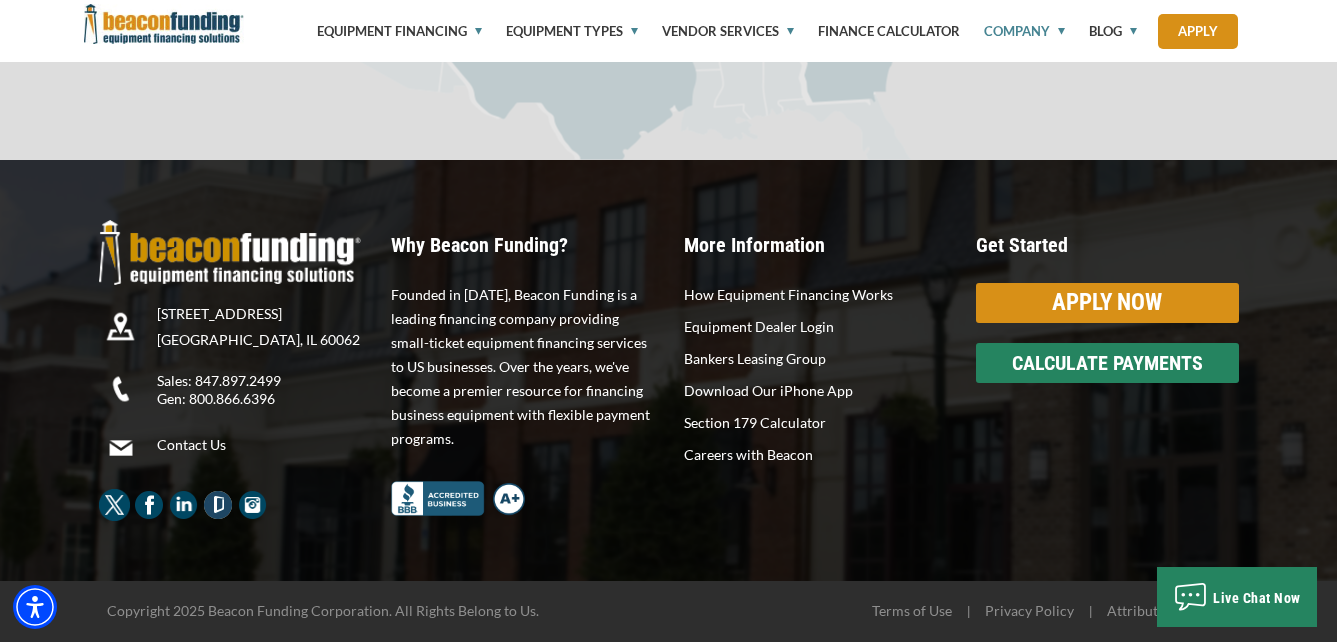 click on "CALCULATE PAYMENTS" at bounding box center [1107, 363] 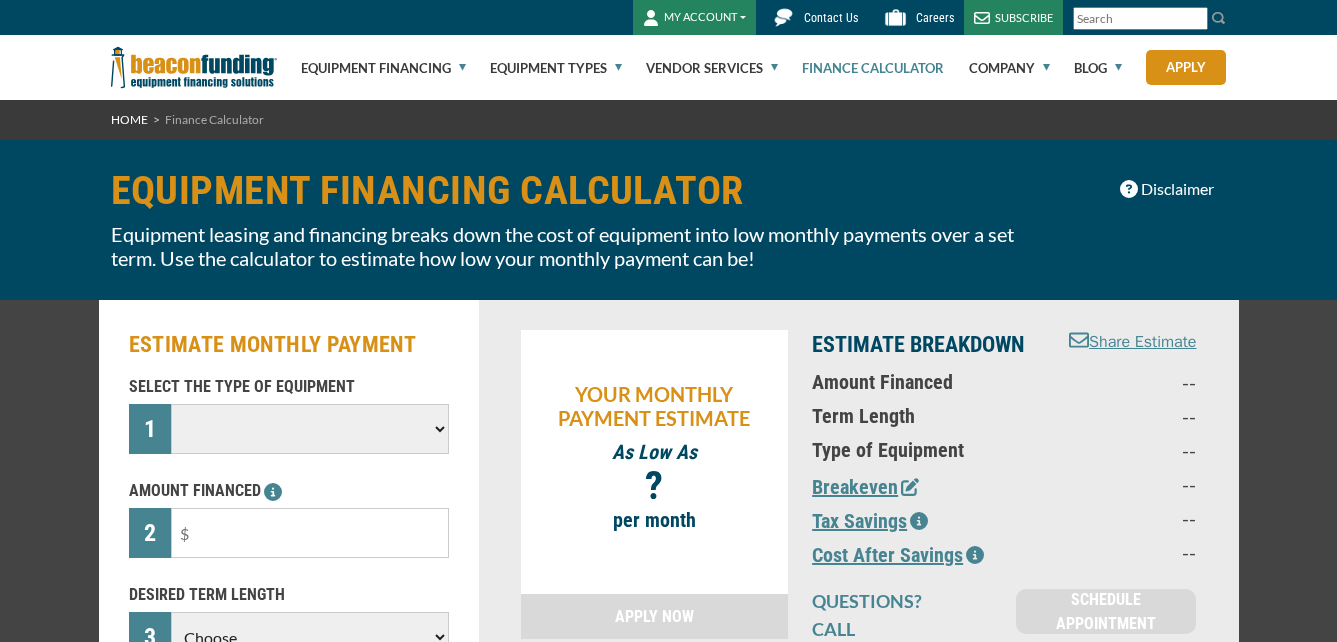 scroll, scrollTop: 0, scrollLeft: 0, axis: both 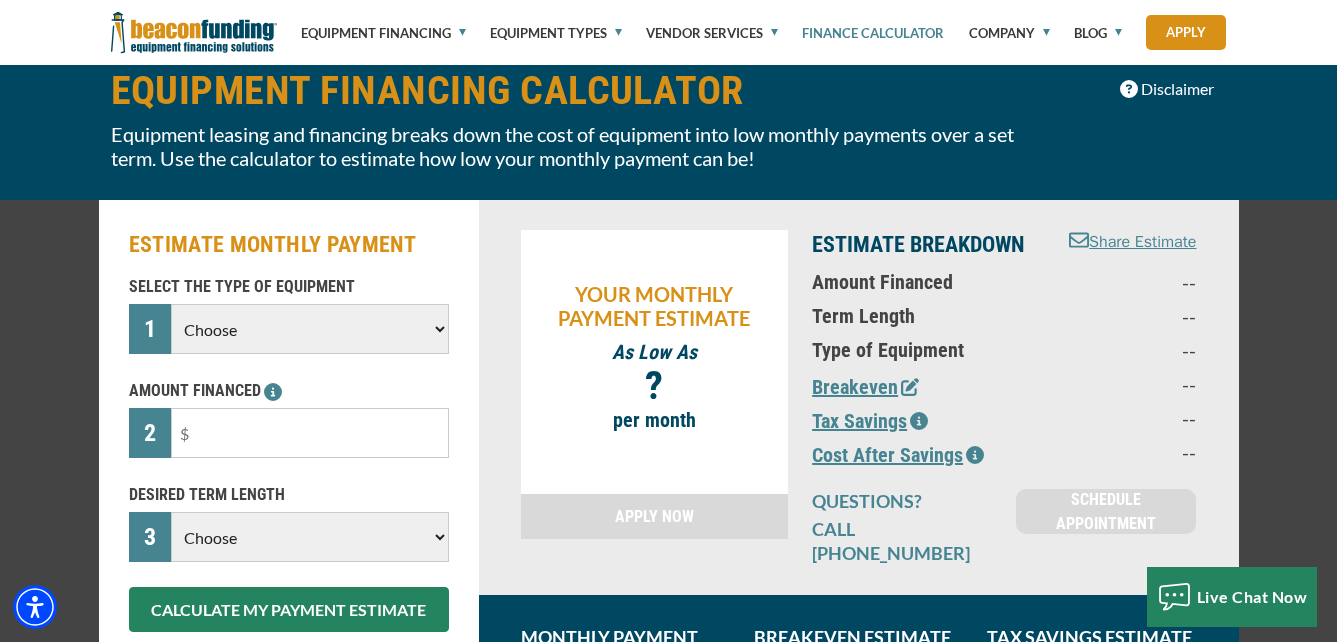 click on "Choose Backhoe Boom/Bucket Truck Chipper Commercial Mower Crane DTG/DTF Printing Embroidery Excavator Landscape Truck/Equipment Other Other Commercial Truck Other Decorated Apparel Screen Printing Septic Pumper Truck Skid Steer [PERSON_NAME] Grinder Tow Truck Tractor Trailer Trencher Wheel Loader" at bounding box center (309, 329) 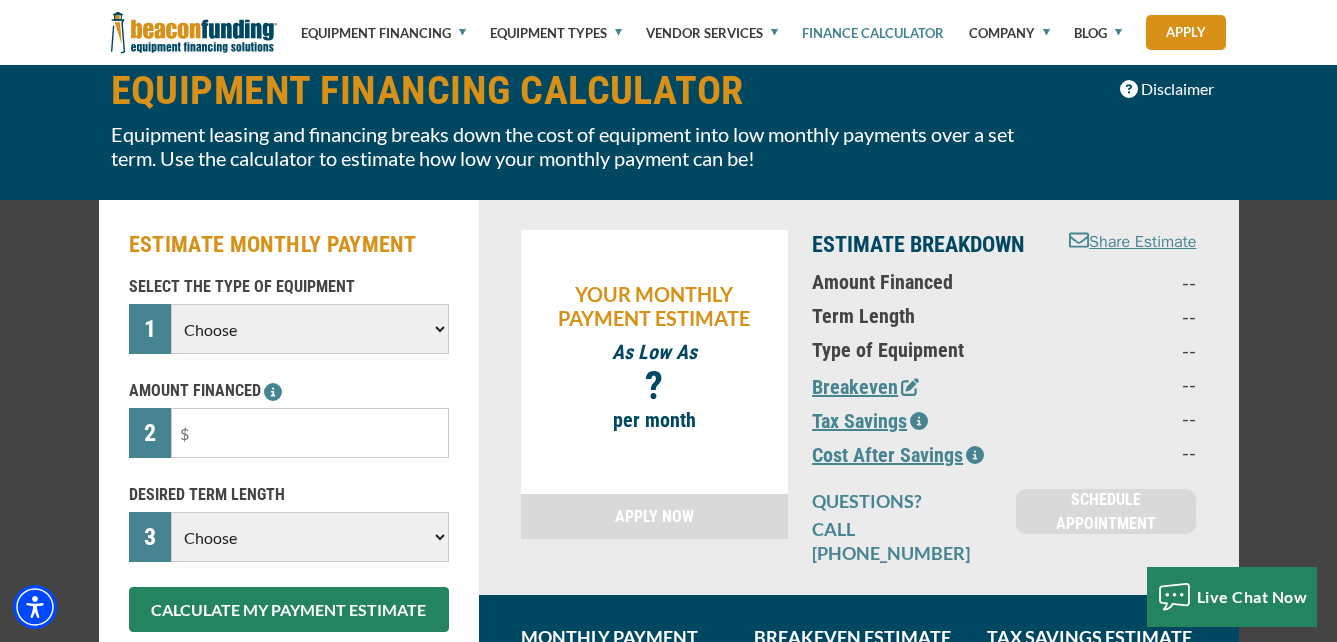 select on "13" 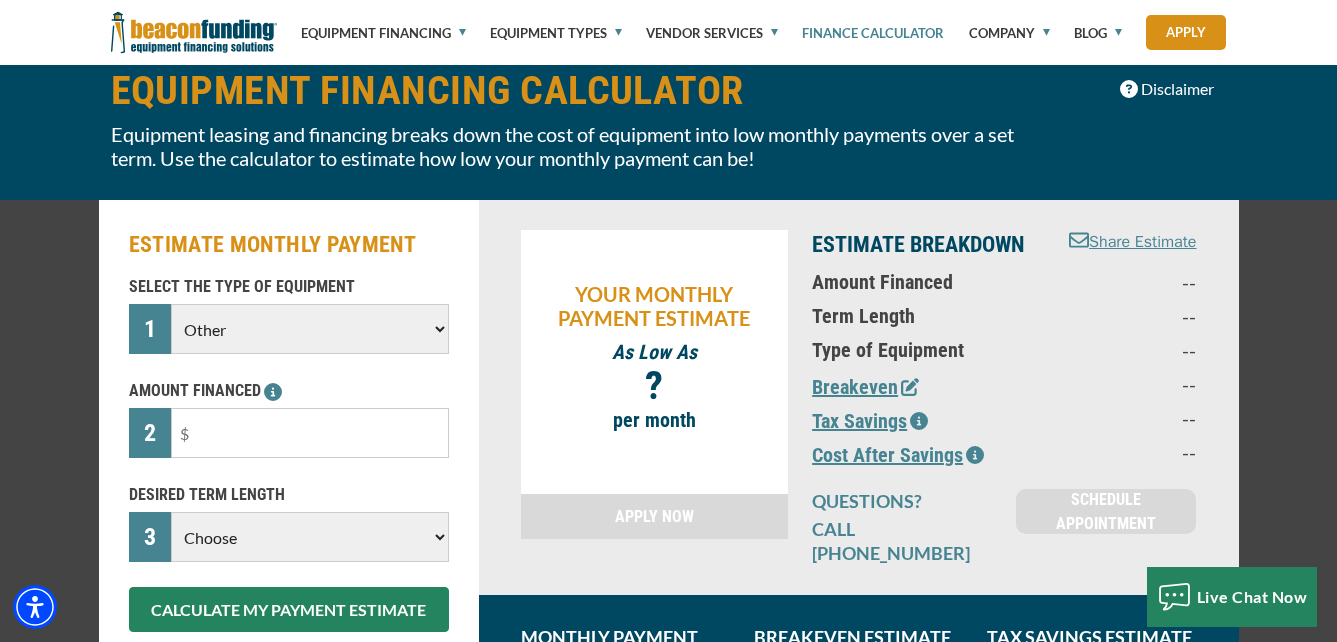 click on "Choose Backhoe Boom/Bucket Truck Chipper Commercial Mower Crane DTG/DTF Printing Embroidery Excavator Landscape Truck/Equipment Other Other Commercial Truck Other Decorated Apparel Screen Printing Septic Pumper Truck Skid Steer [PERSON_NAME] Grinder Tow Truck Tractor Trailer Trencher Wheel Loader" at bounding box center [309, 329] 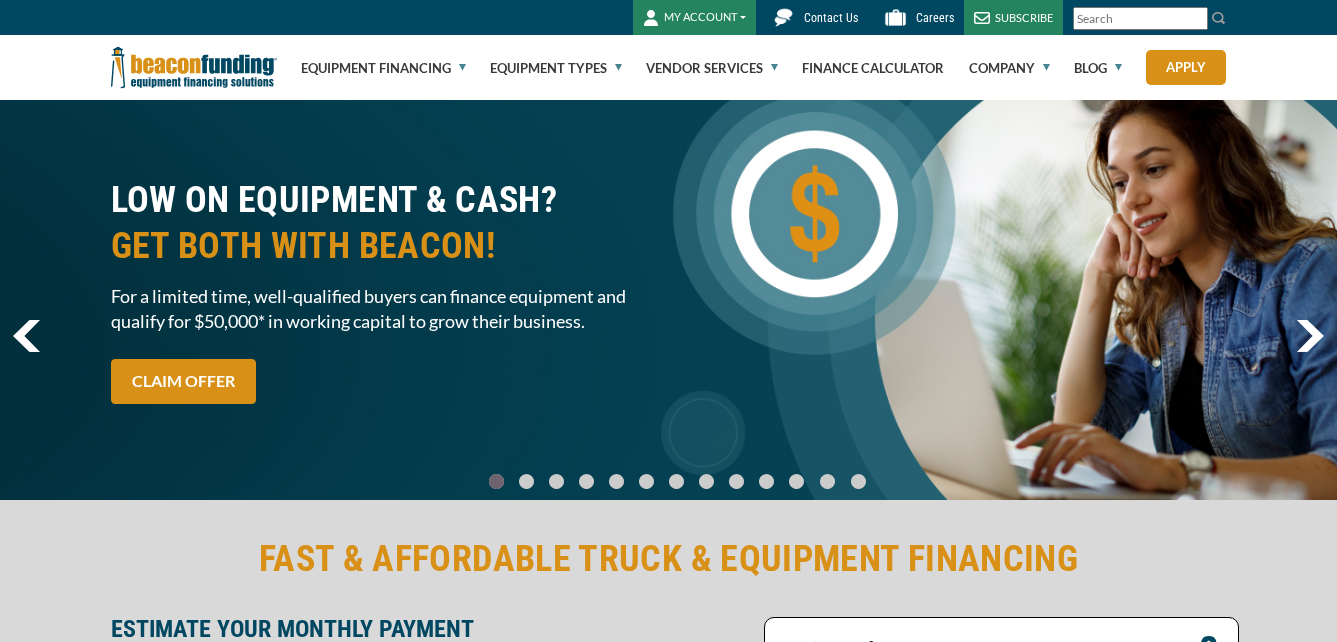 scroll, scrollTop: 0, scrollLeft: 0, axis: both 